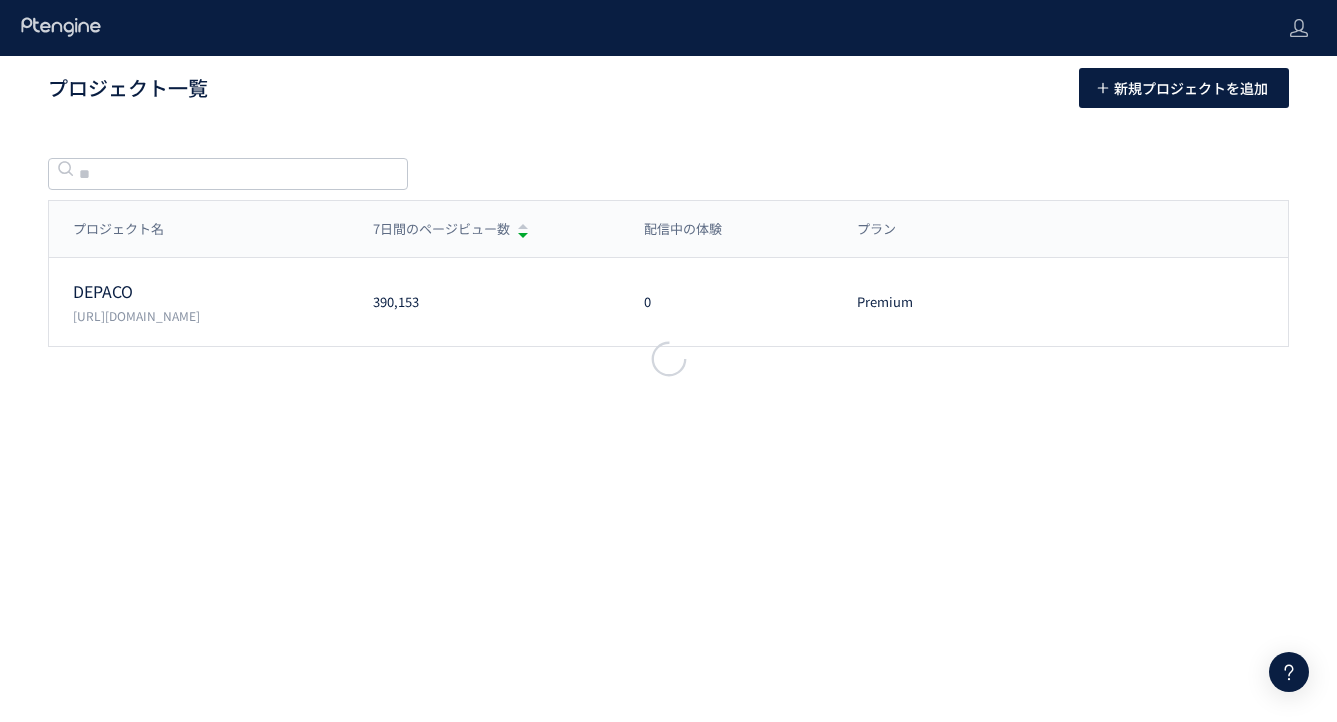 scroll, scrollTop: 0, scrollLeft: 0, axis: both 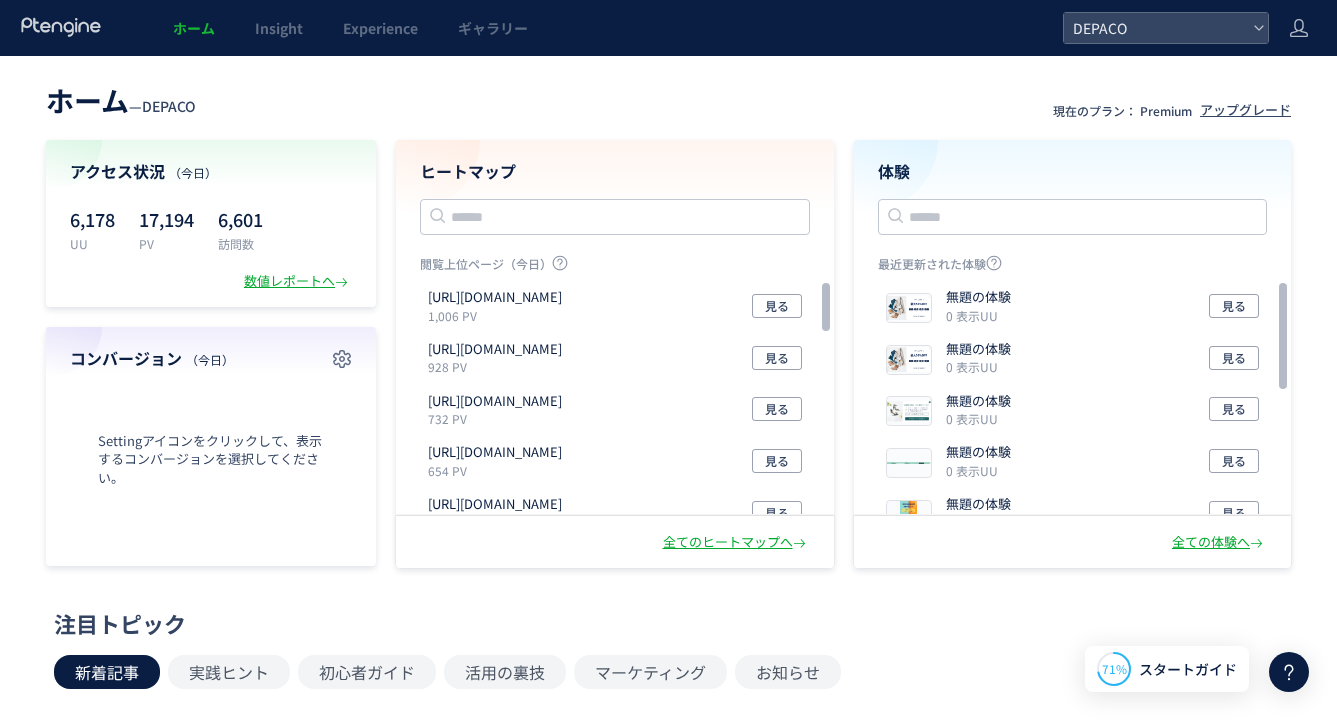 click 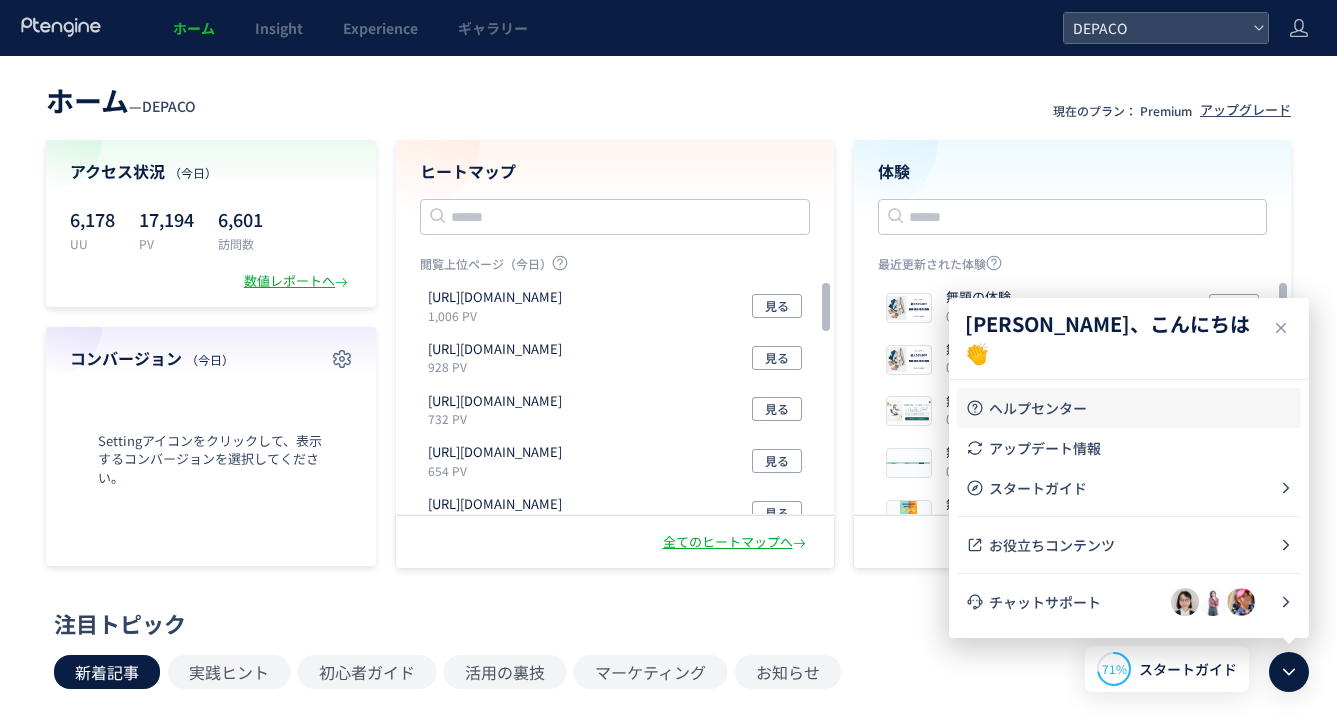 click on "ヘルプセンター" at bounding box center [1141, 408] 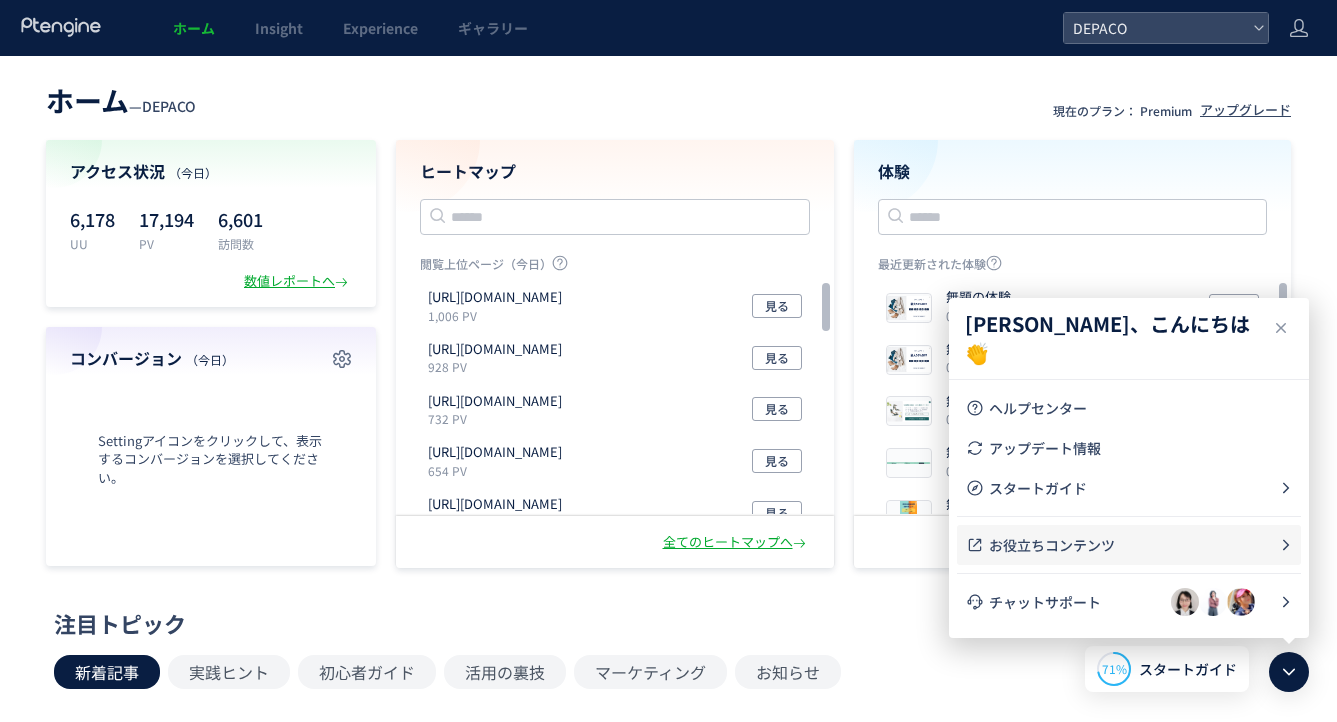 click on "お役立ちコンテンツ" at bounding box center [1134, 545] 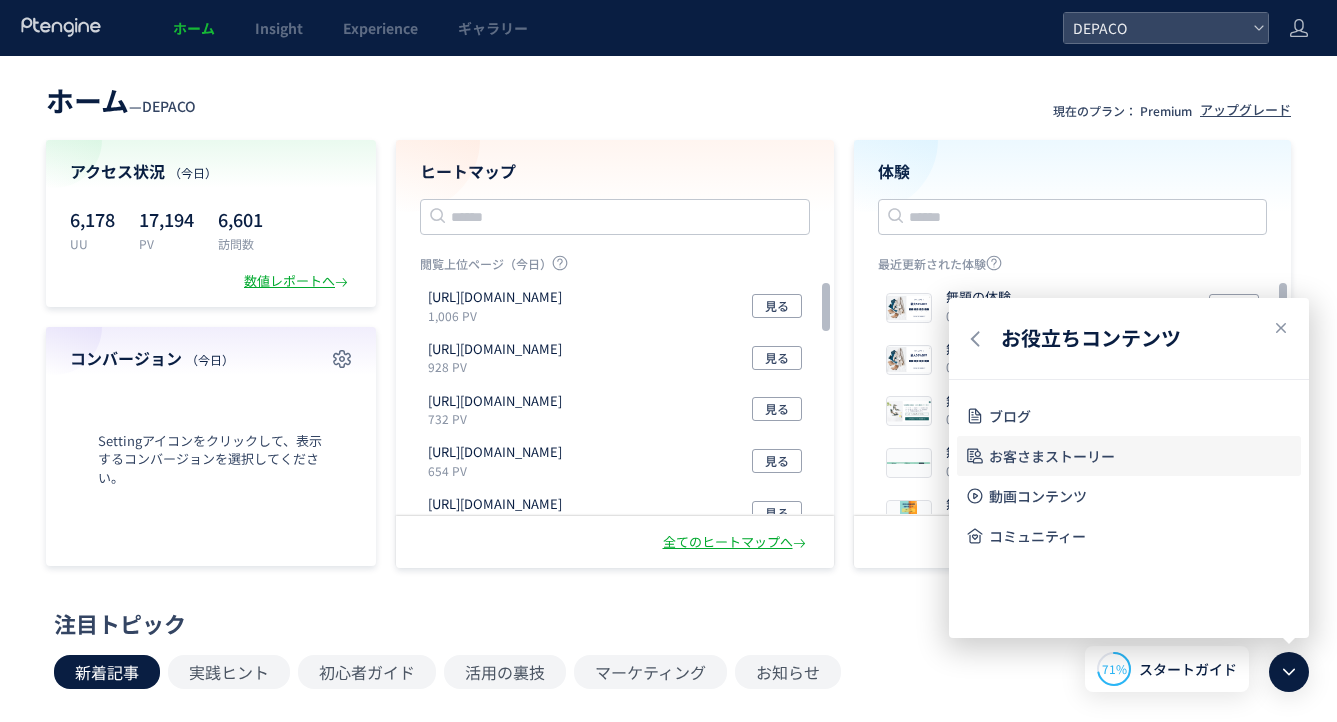 click on "お客さまストーリー" at bounding box center [1141, 456] 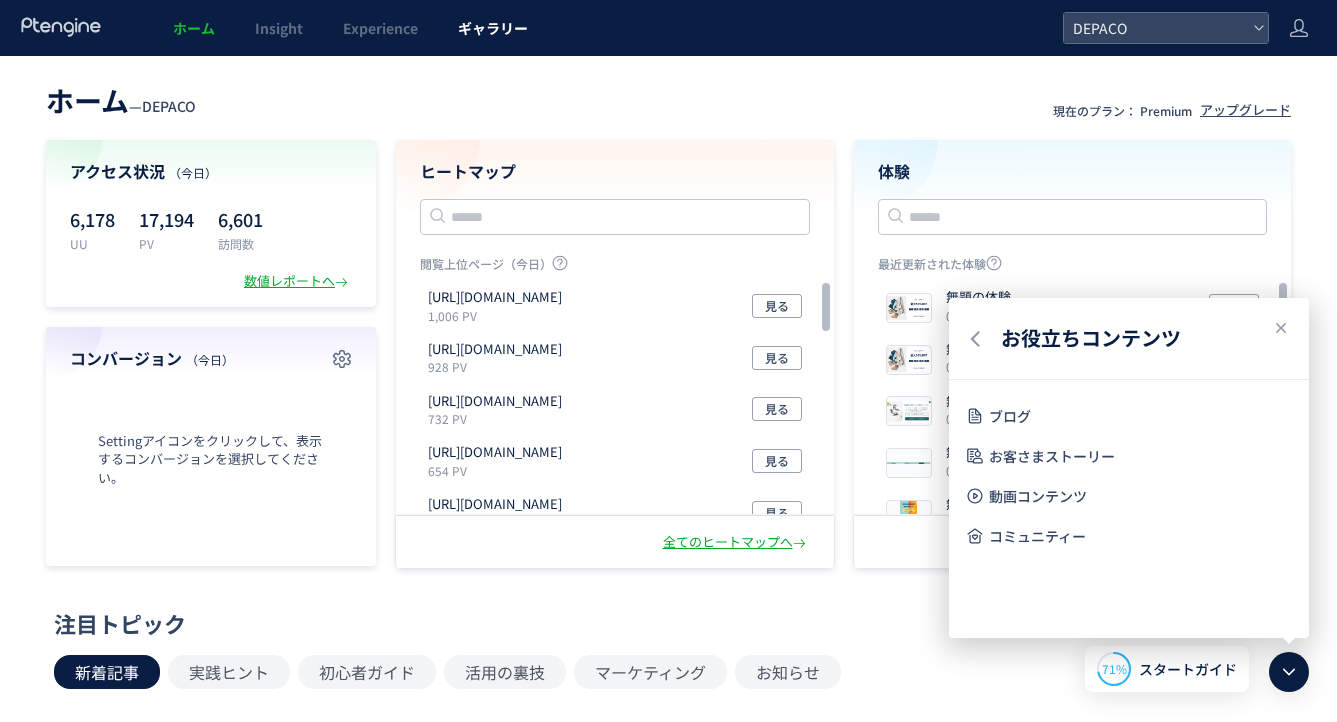 click on "ギャラリー" at bounding box center [493, 28] 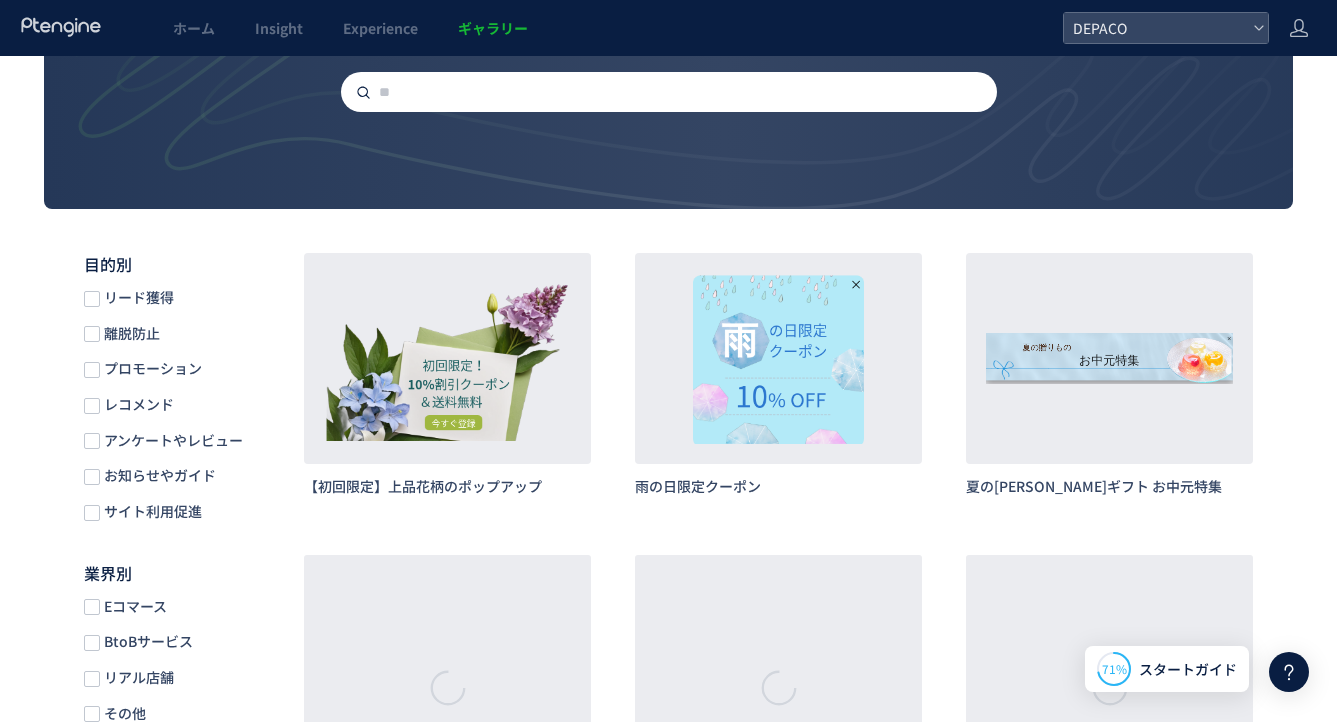 scroll, scrollTop: 193, scrollLeft: 0, axis: vertical 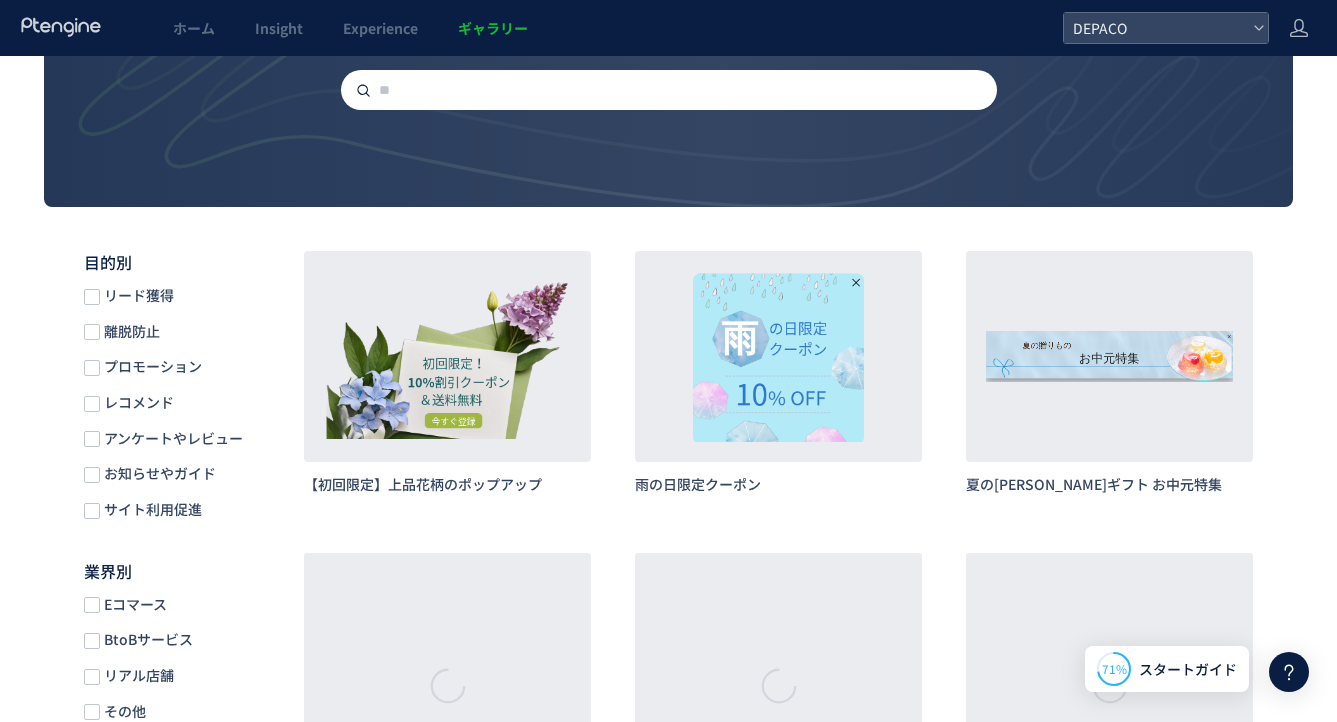 click on "レコメンド" at bounding box center [137, 402] 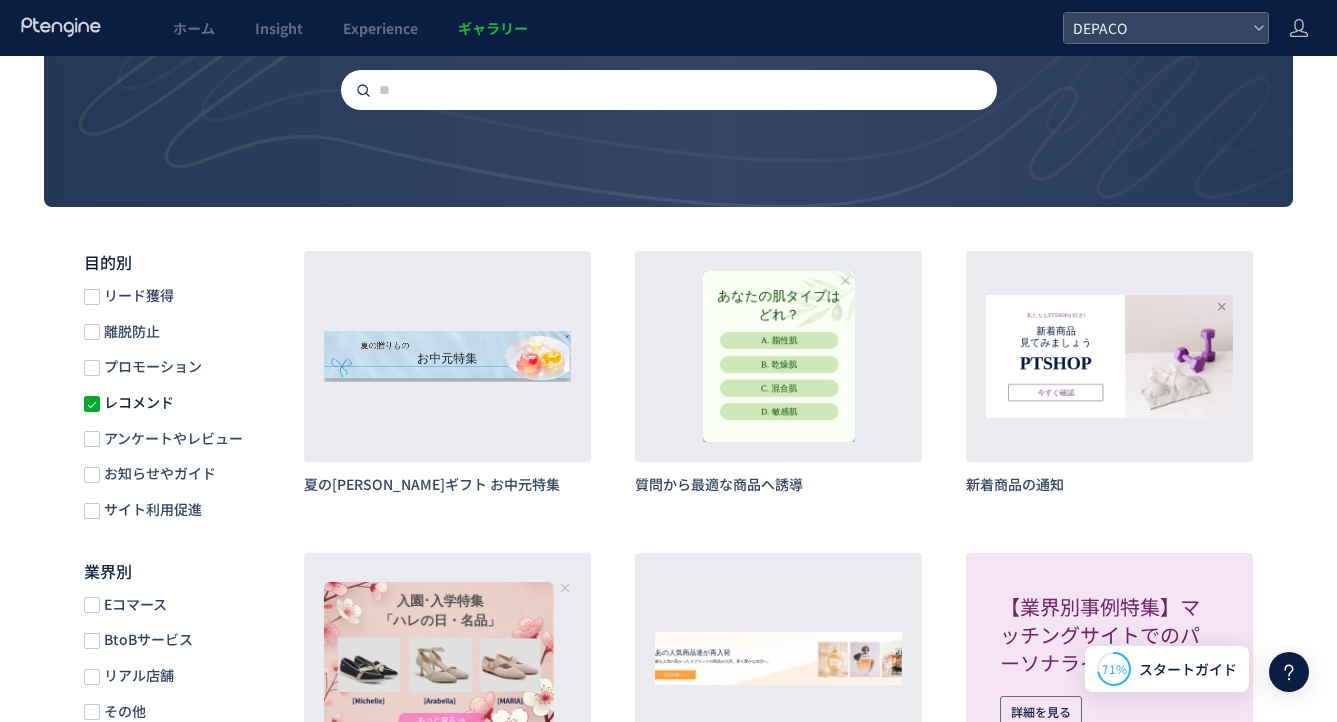 click on "離脱防止" at bounding box center [130, 331] 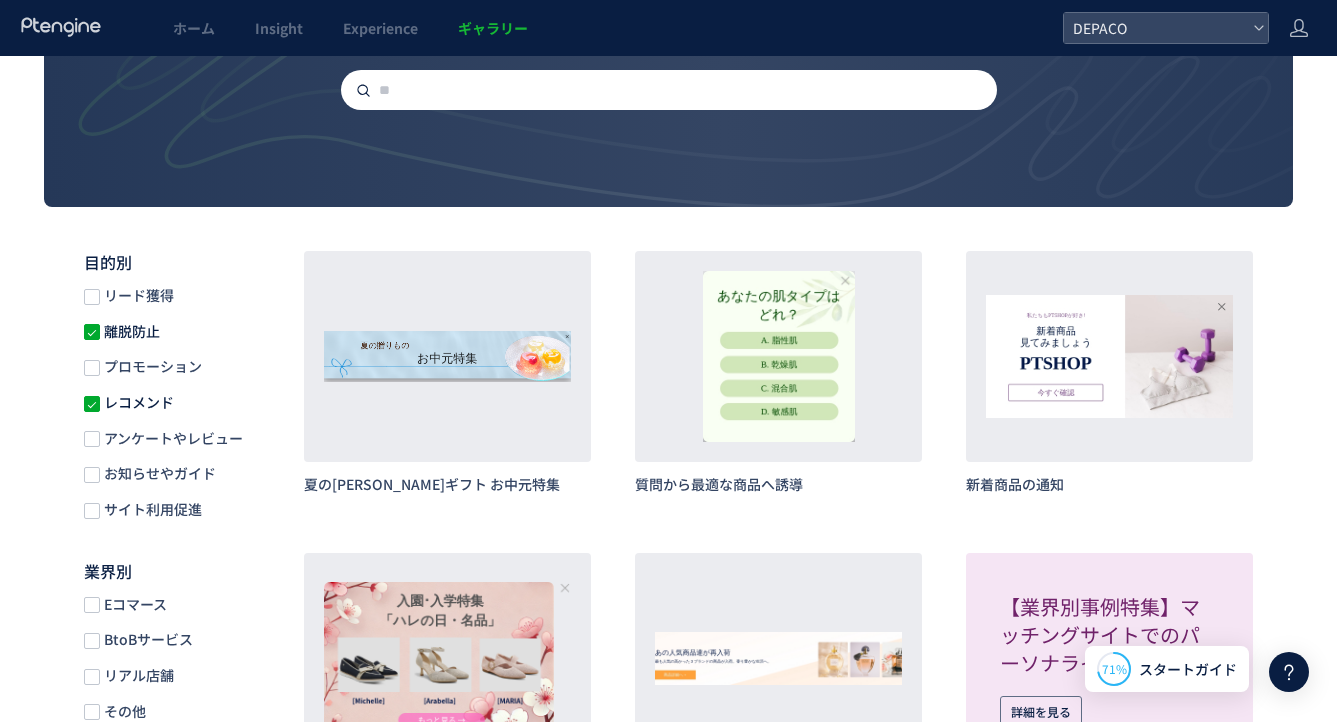 click at bounding box center [92, 404] 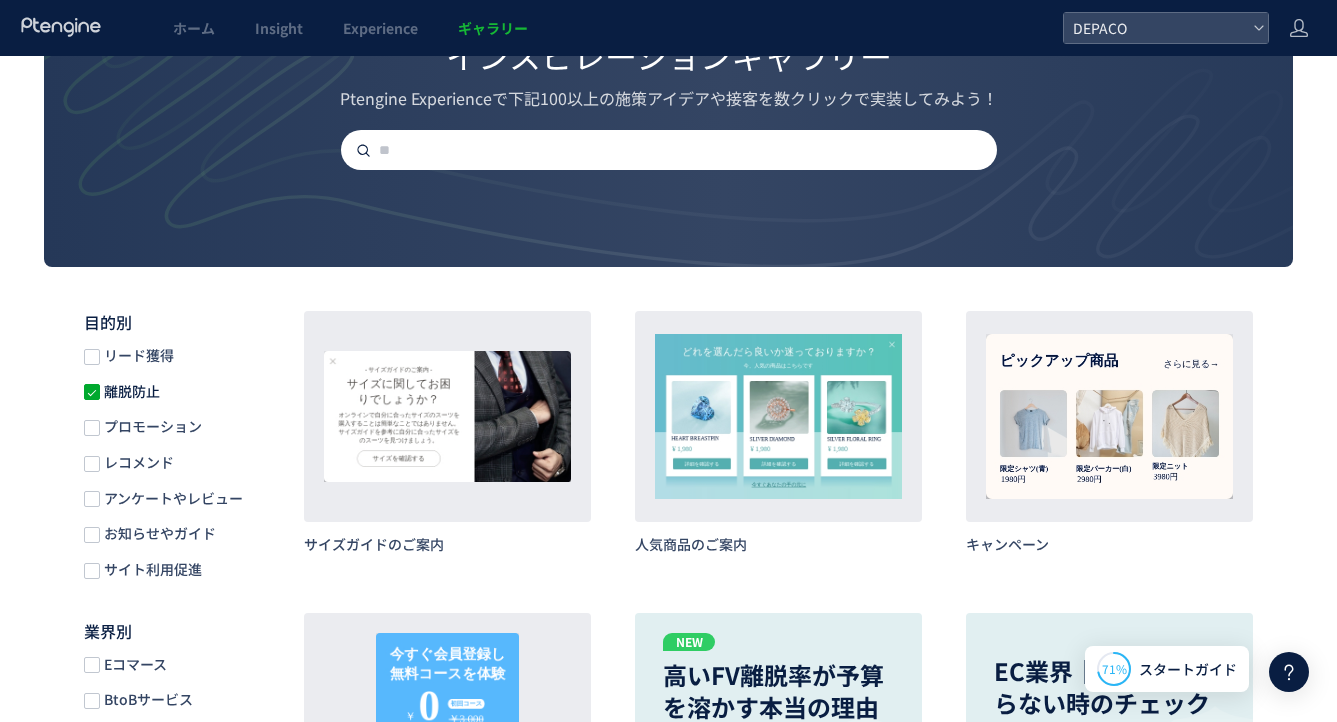 scroll, scrollTop: 0, scrollLeft: 0, axis: both 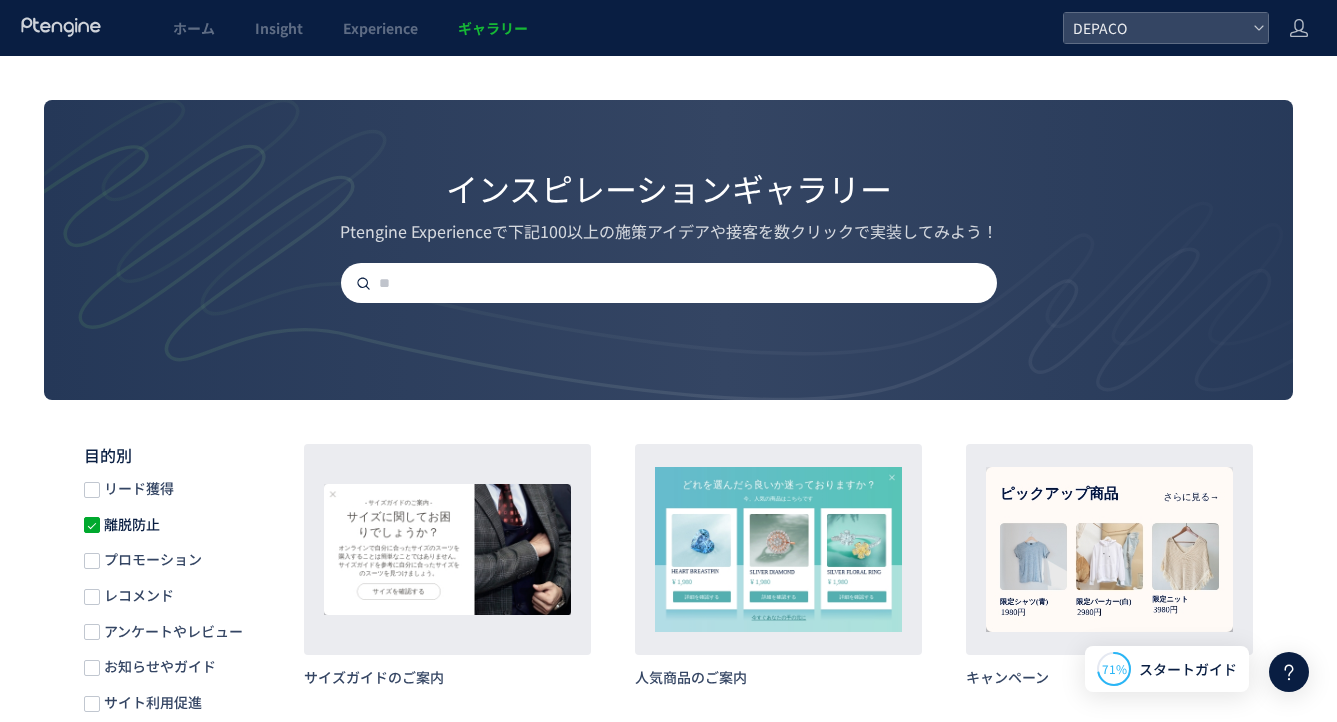 click 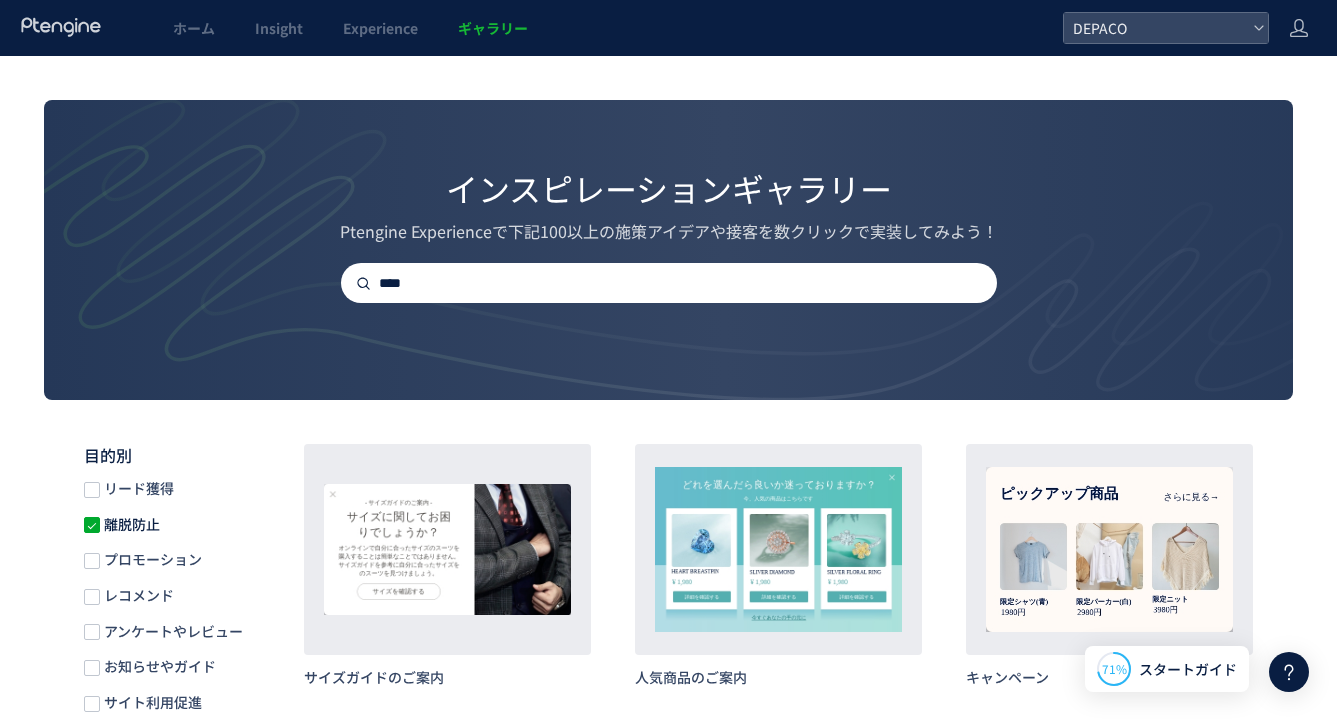 type on "****" 